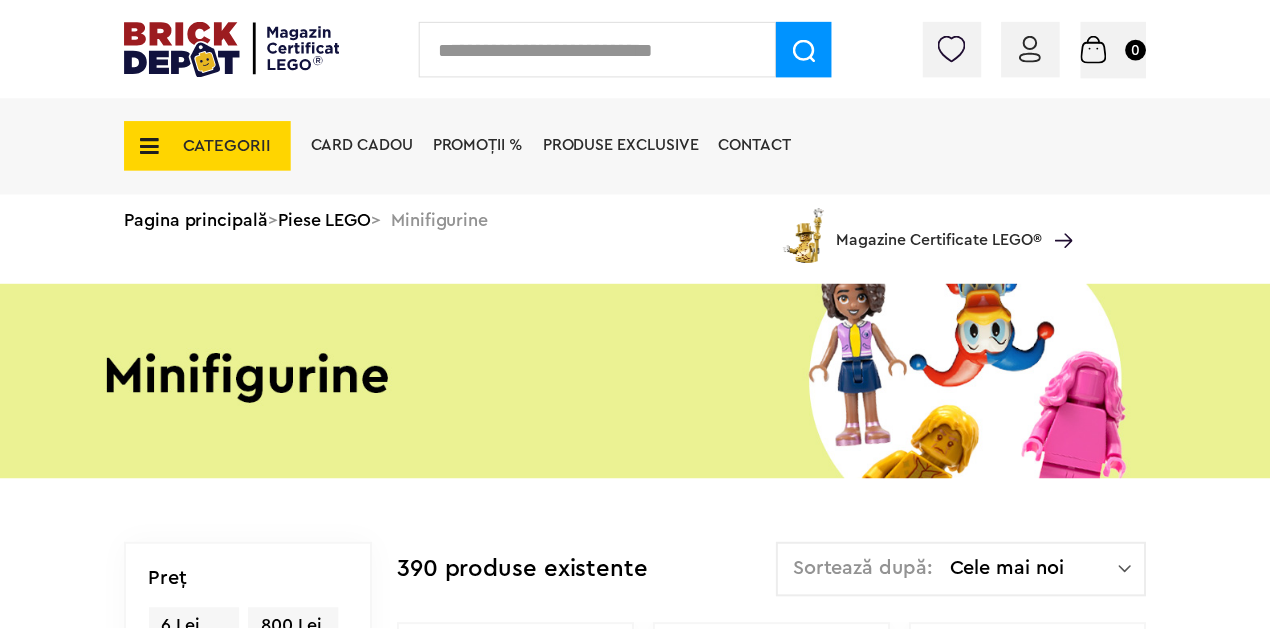 scroll, scrollTop: 0, scrollLeft: 0, axis: both 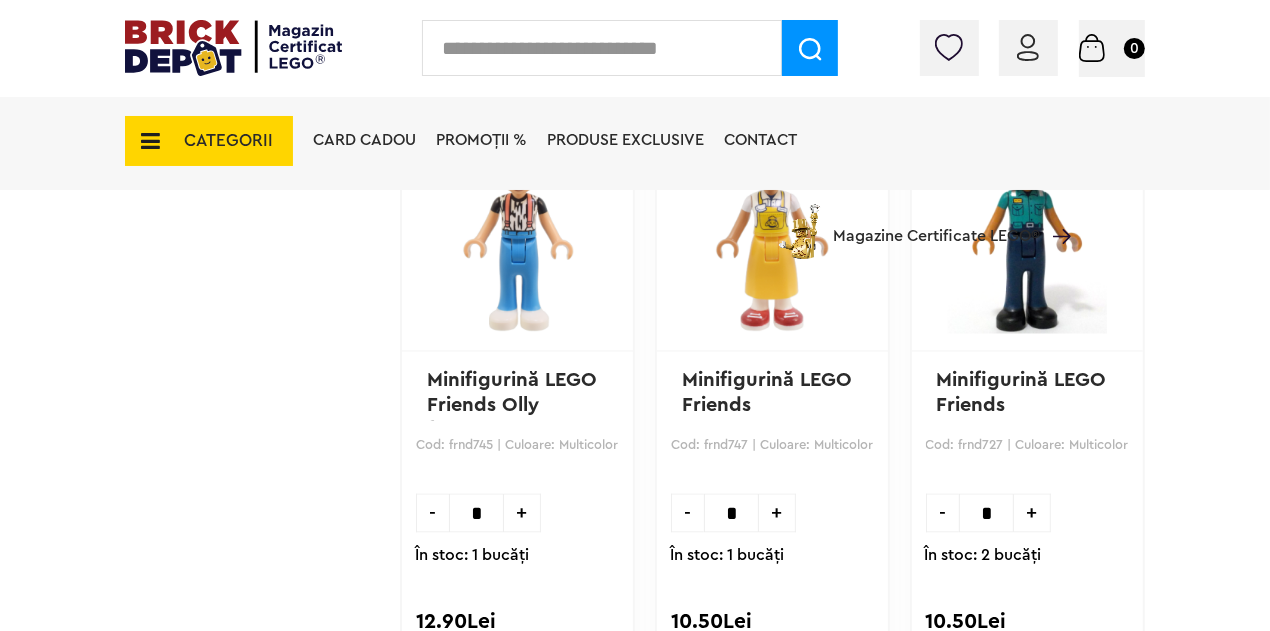 click at bounding box center (602, 48) 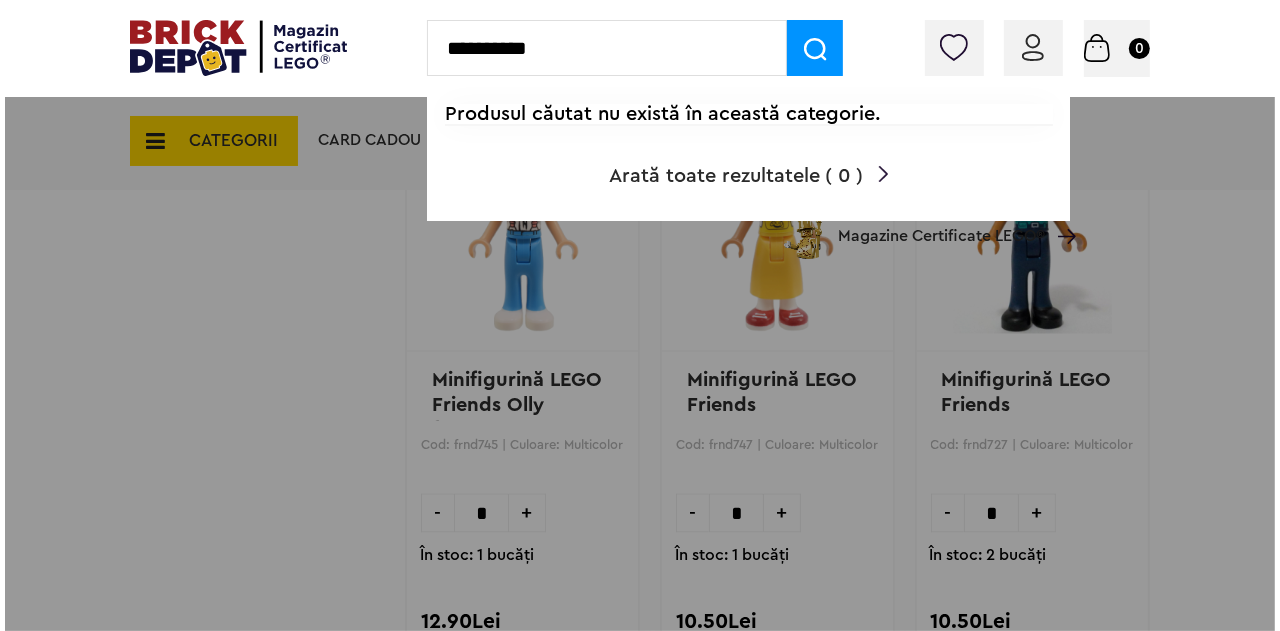 scroll, scrollTop: 2550, scrollLeft: 0, axis: vertical 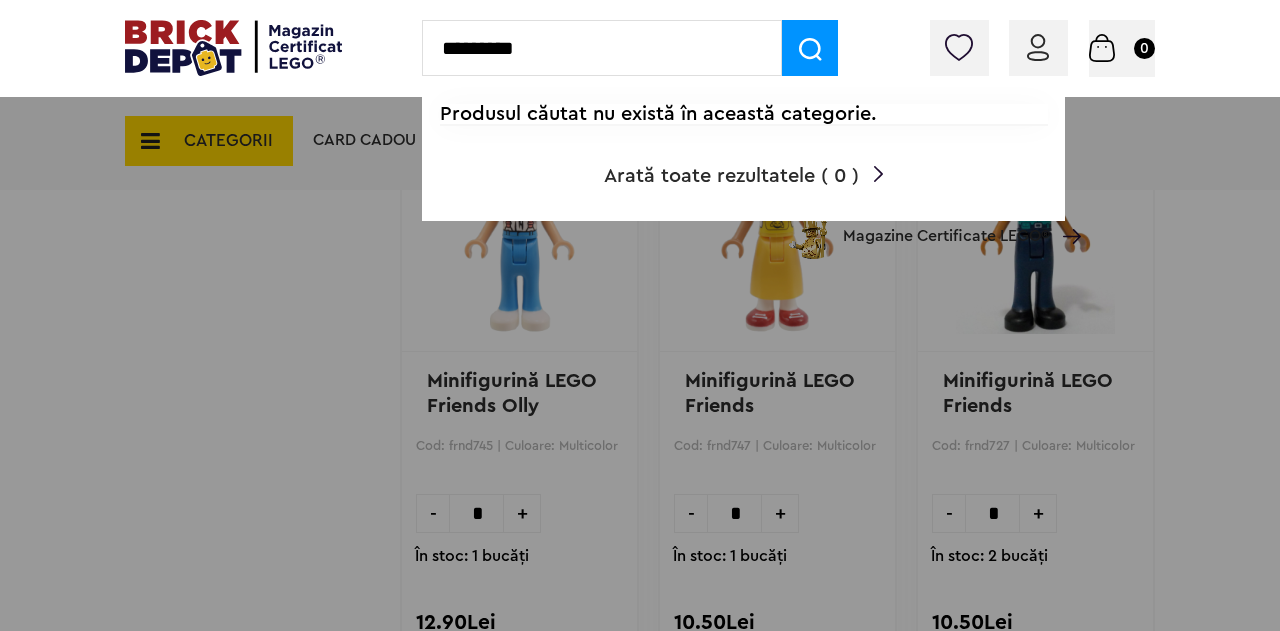 type on "*********" 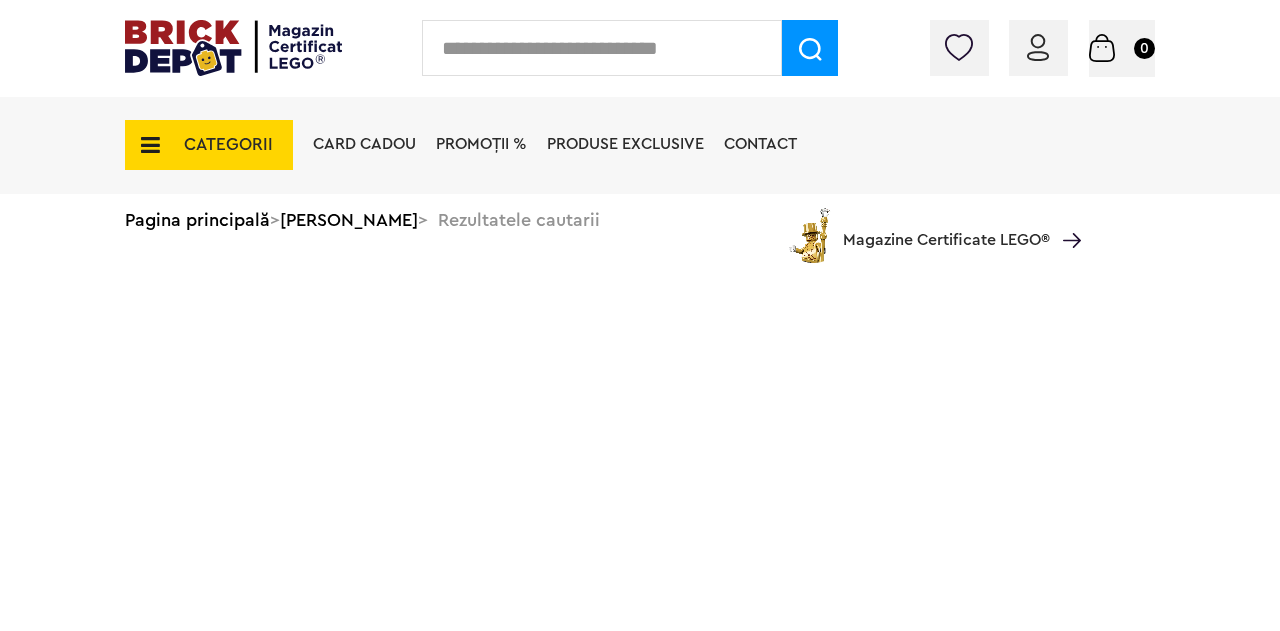 scroll, scrollTop: 0, scrollLeft: 0, axis: both 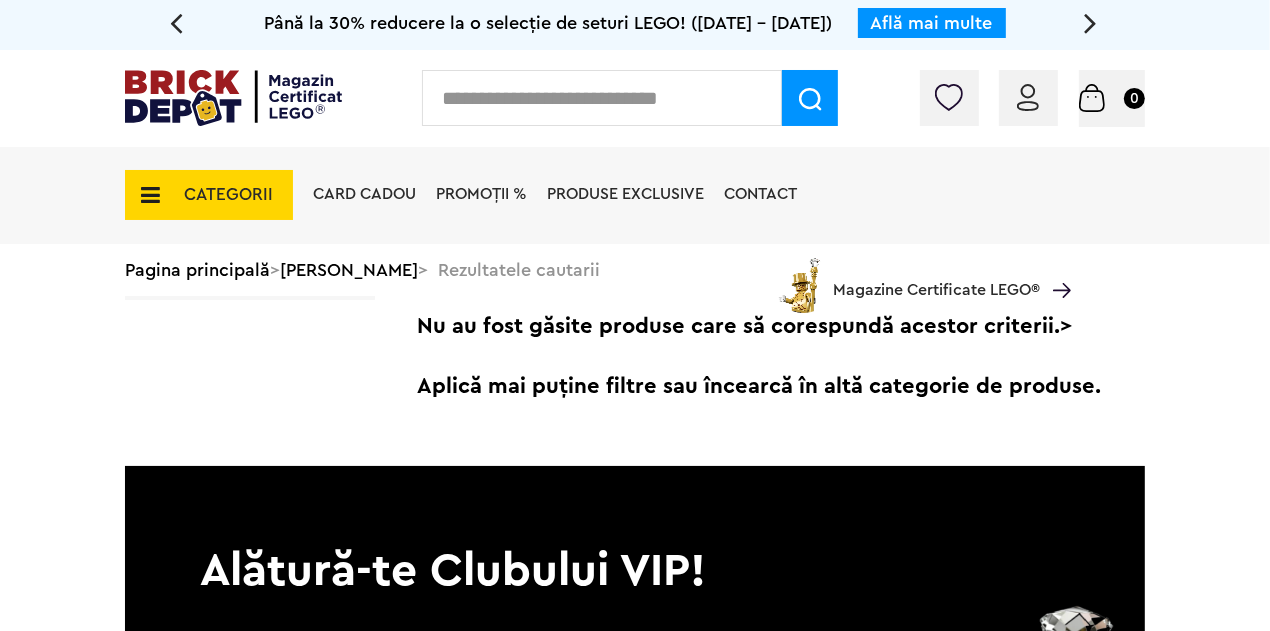 click on "Conectare
Coș   0" at bounding box center (635, 98) 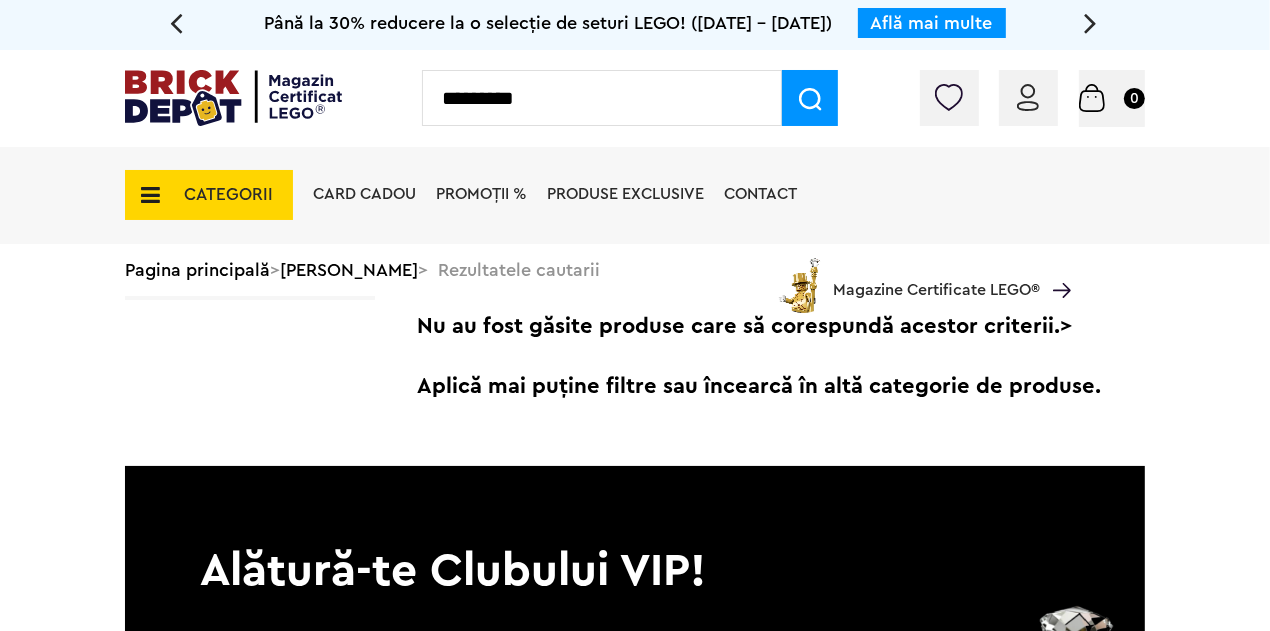 type on "*********" 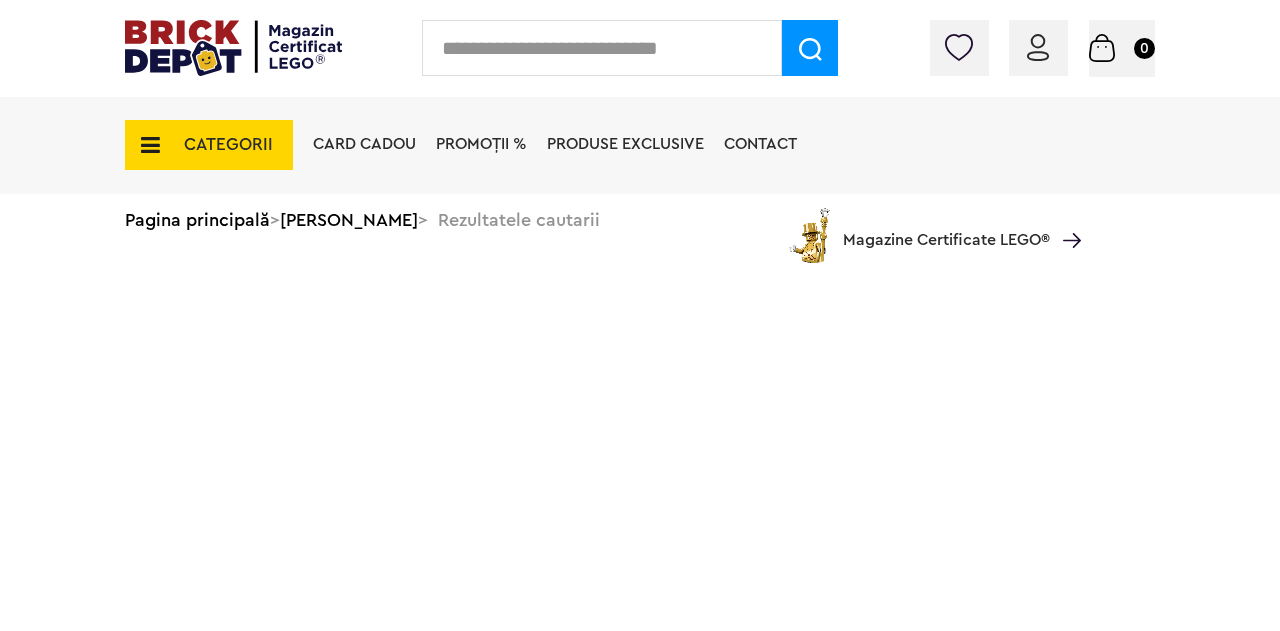 scroll, scrollTop: 0, scrollLeft: 0, axis: both 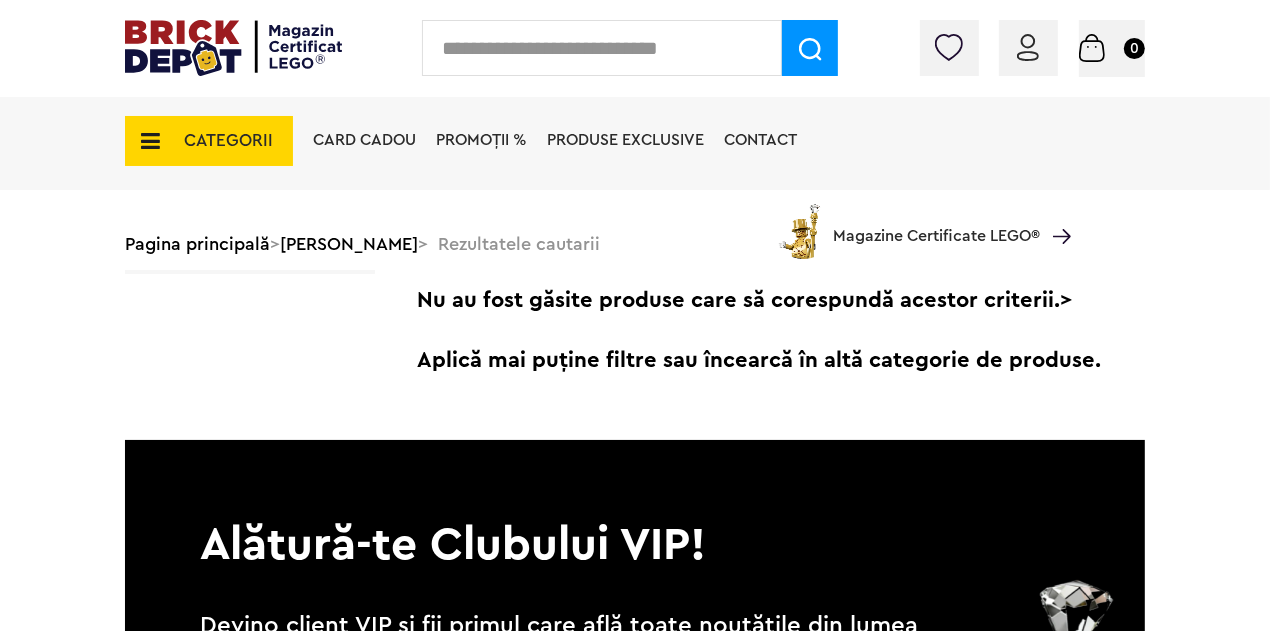 click at bounding box center [602, 48] 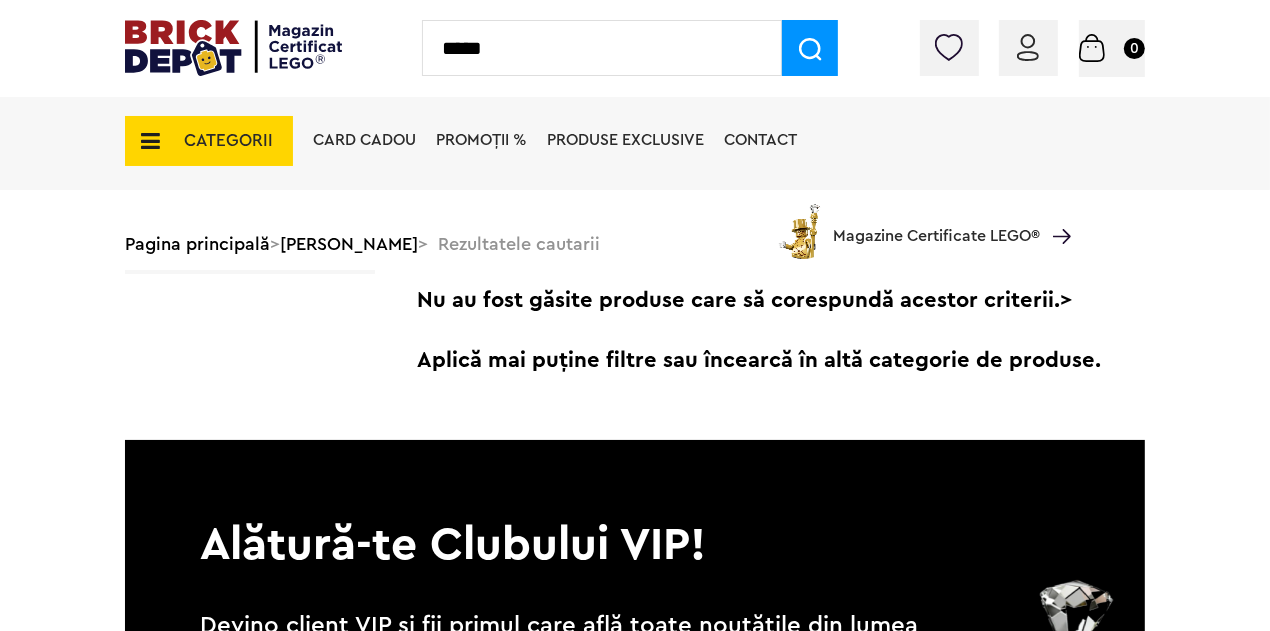 type on "*****" 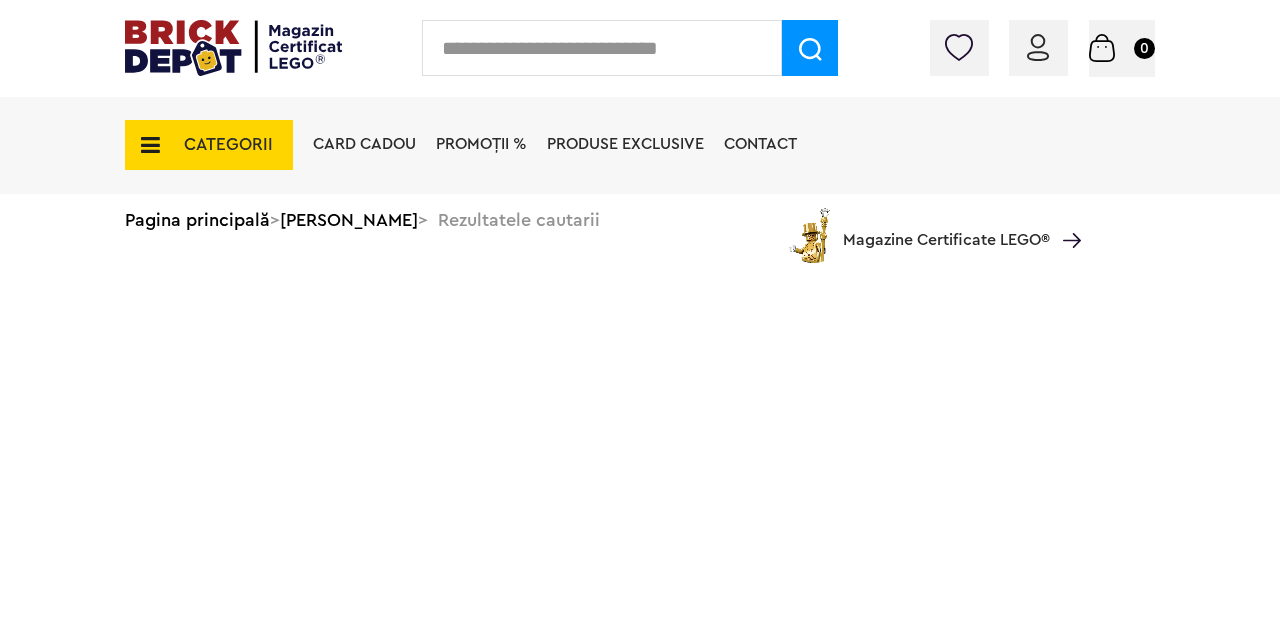 scroll, scrollTop: 0, scrollLeft: 0, axis: both 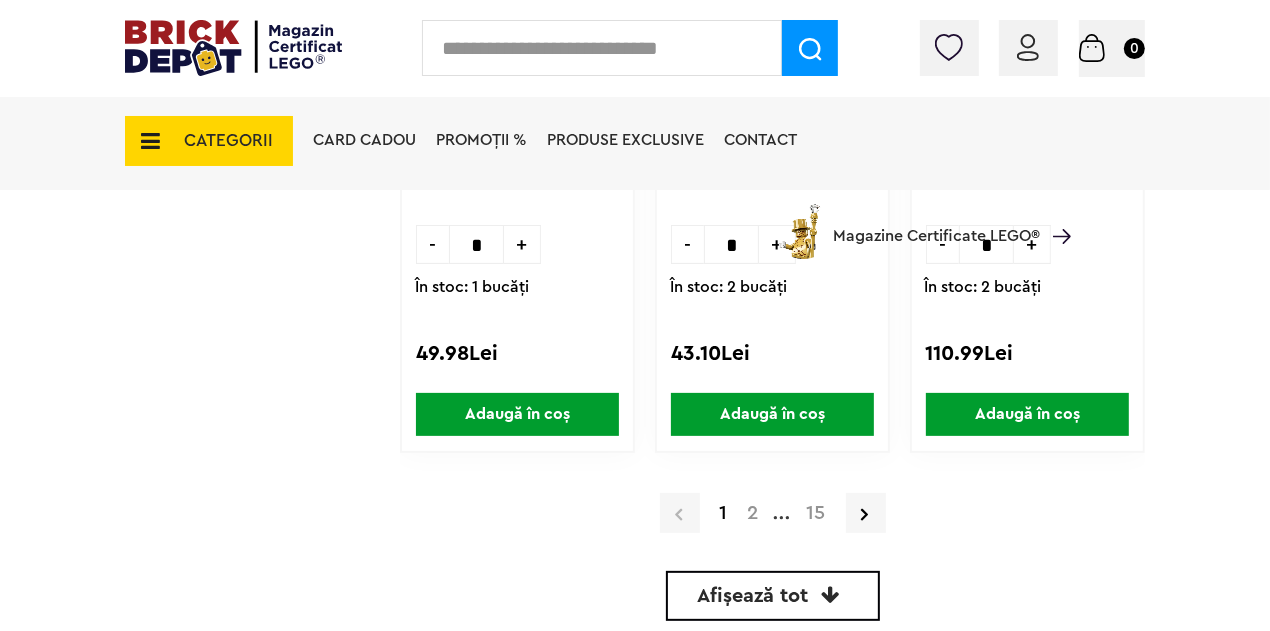 click on "2" at bounding box center [753, 513] 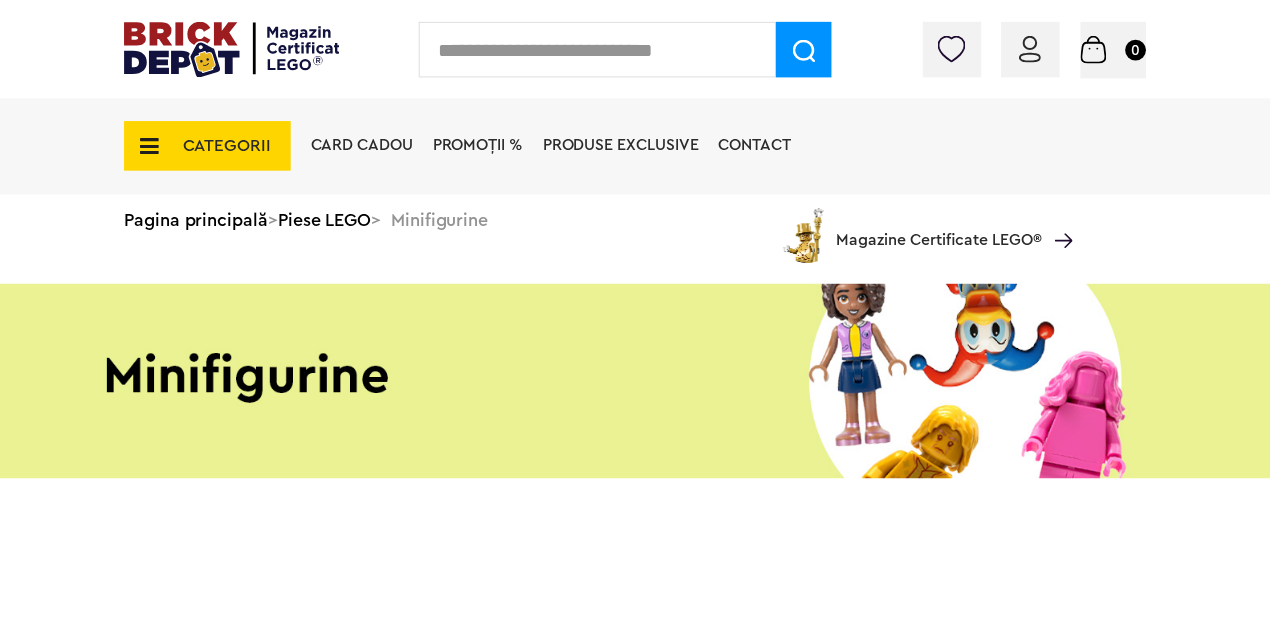 scroll, scrollTop: 0, scrollLeft: 0, axis: both 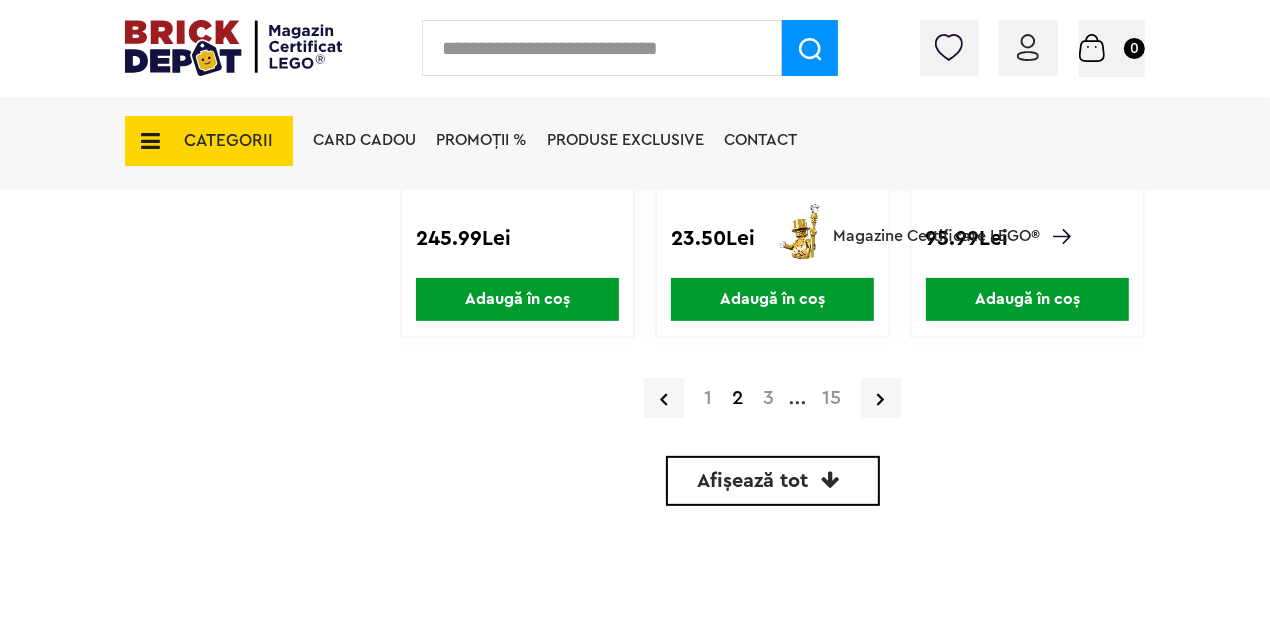 click on "3" at bounding box center [768, 398] 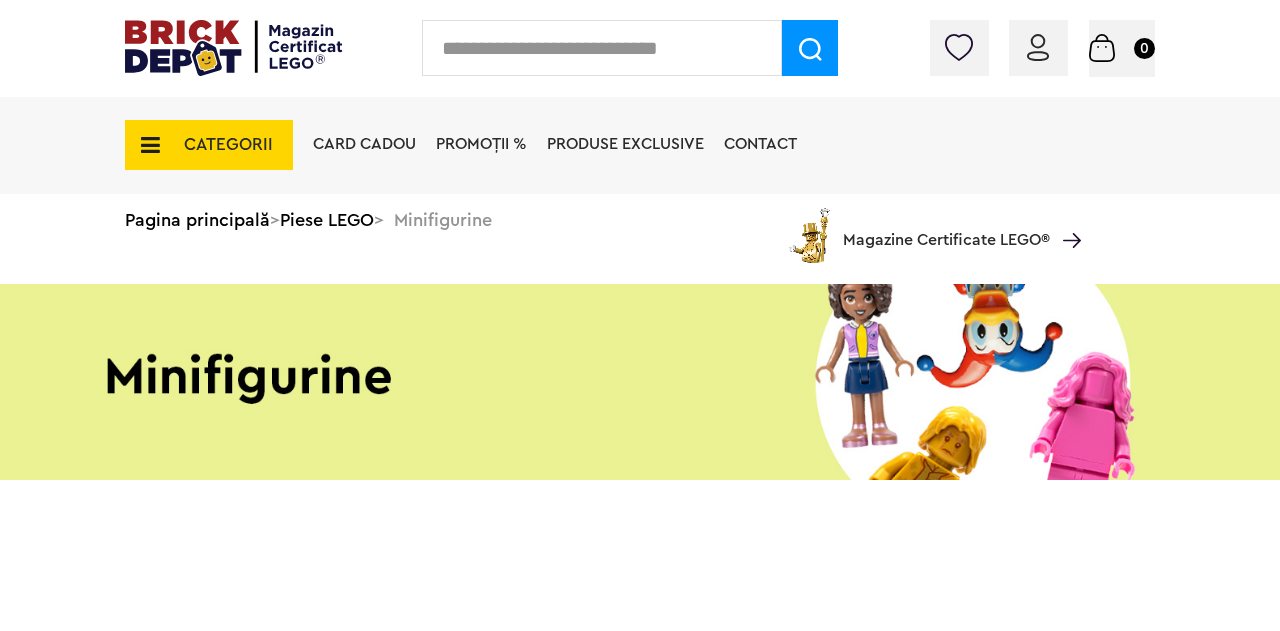 scroll, scrollTop: 0, scrollLeft: 0, axis: both 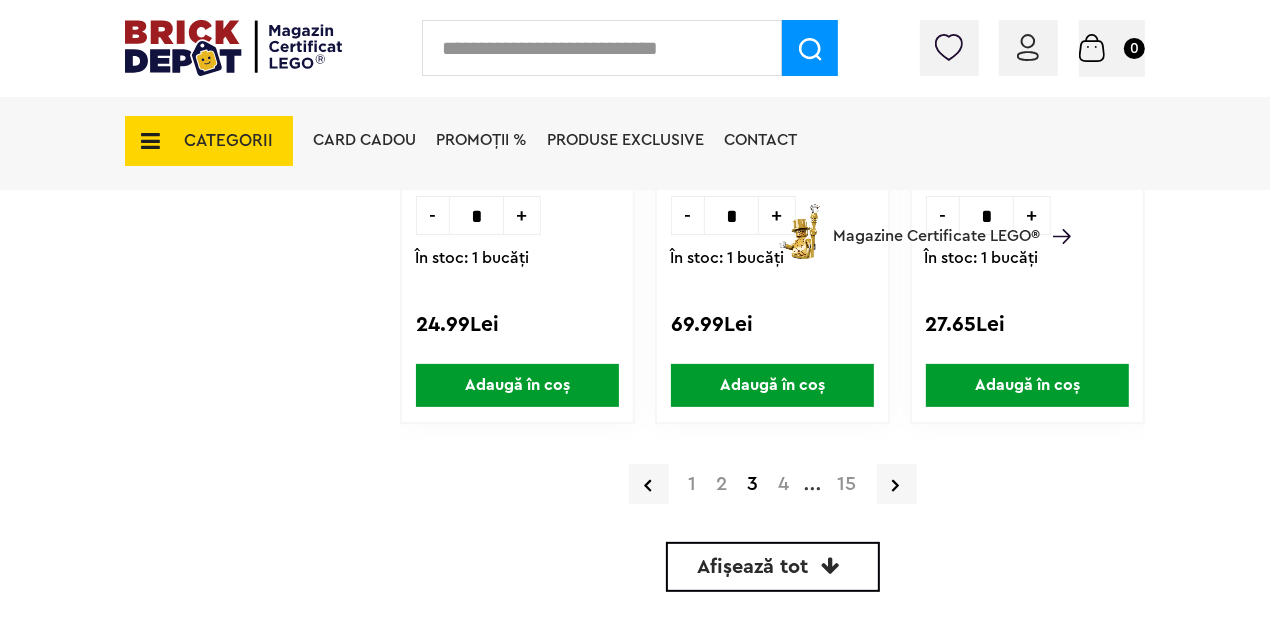 click on "4" at bounding box center (784, 484) 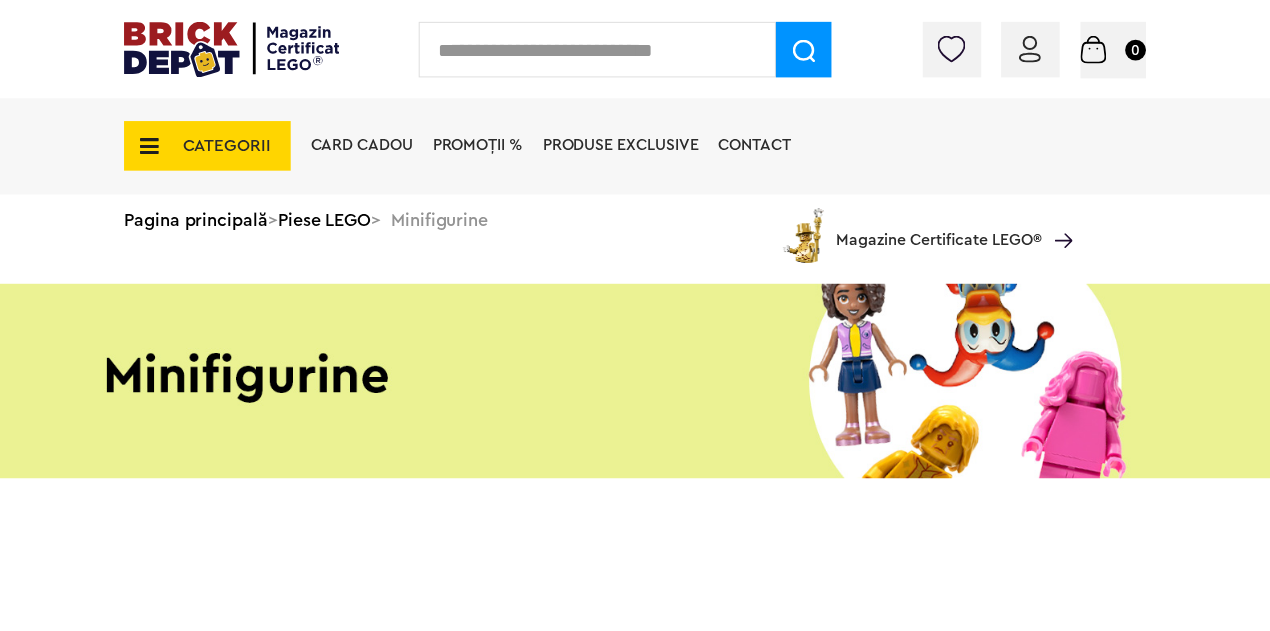 scroll, scrollTop: 0, scrollLeft: 0, axis: both 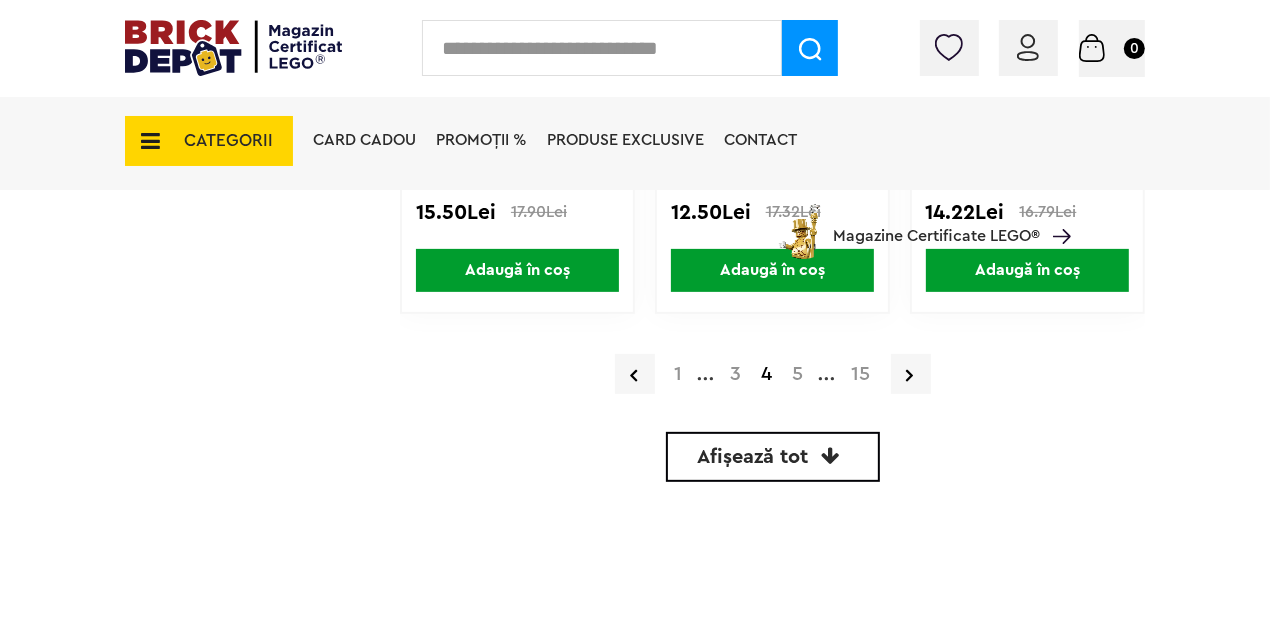 click on "5" at bounding box center (798, 374) 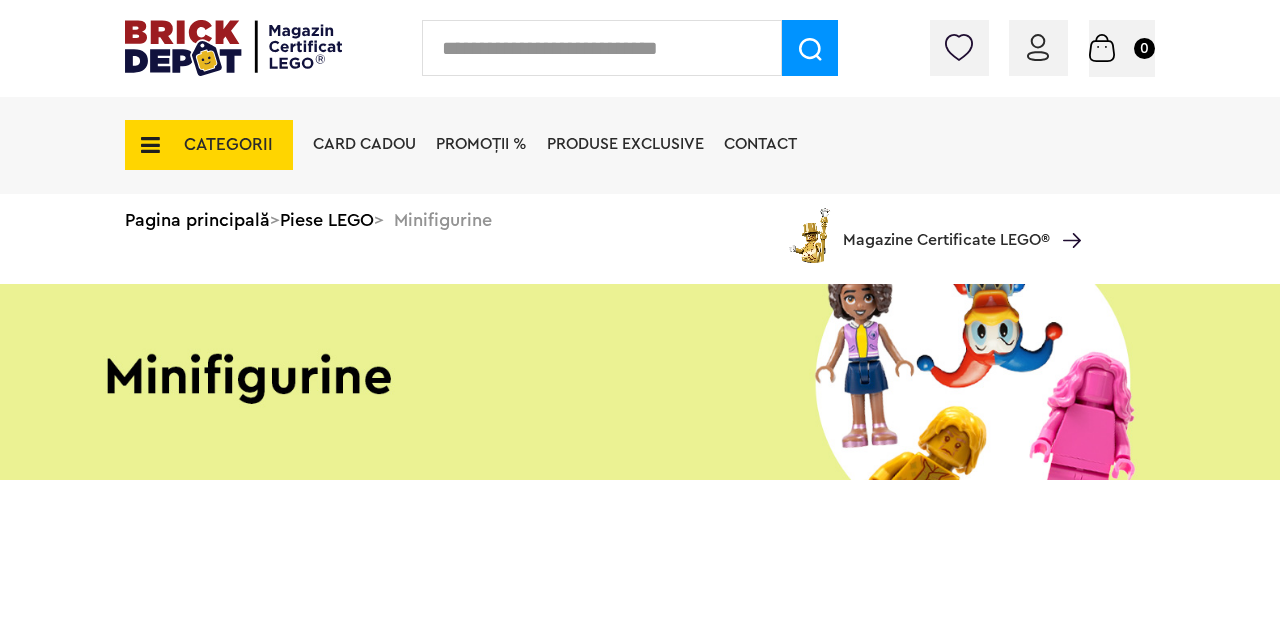 scroll, scrollTop: 0, scrollLeft: 0, axis: both 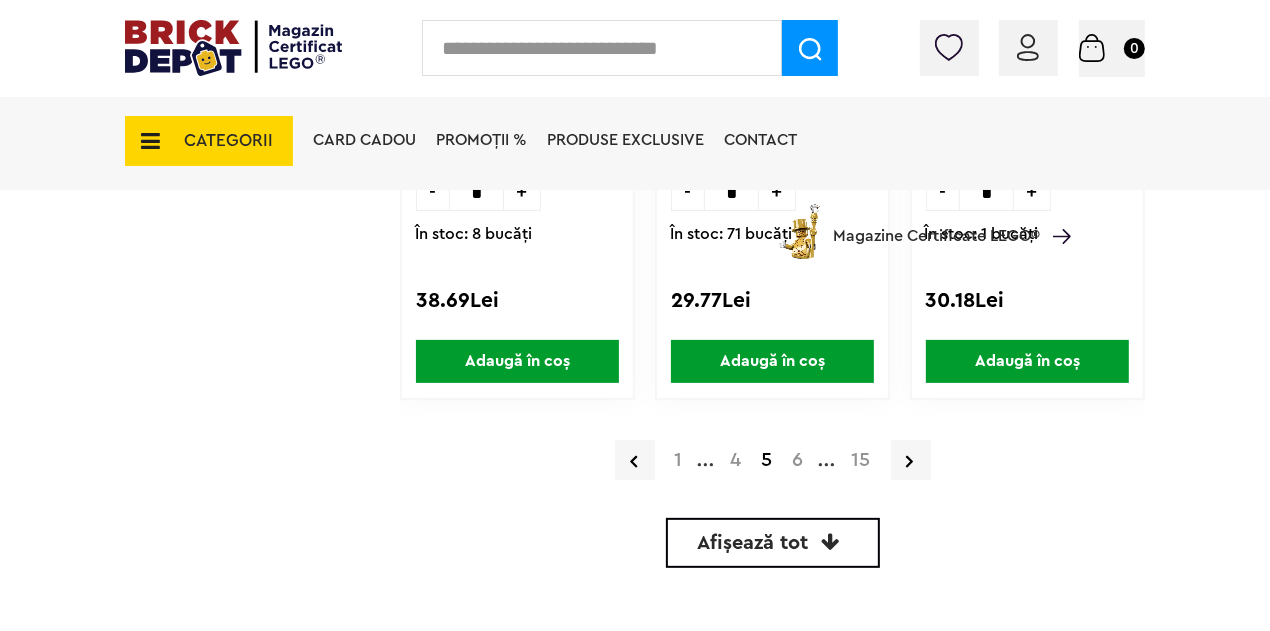 click on "6" at bounding box center (798, 460) 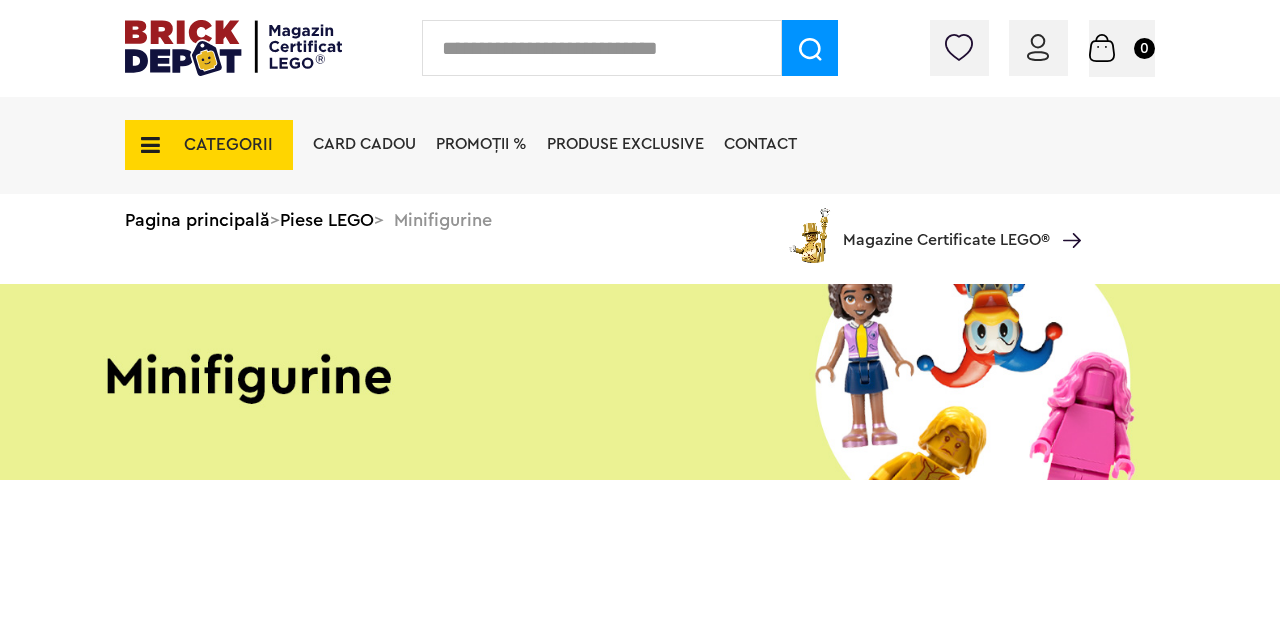 scroll, scrollTop: 0, scrollLeft: 0, axis: both 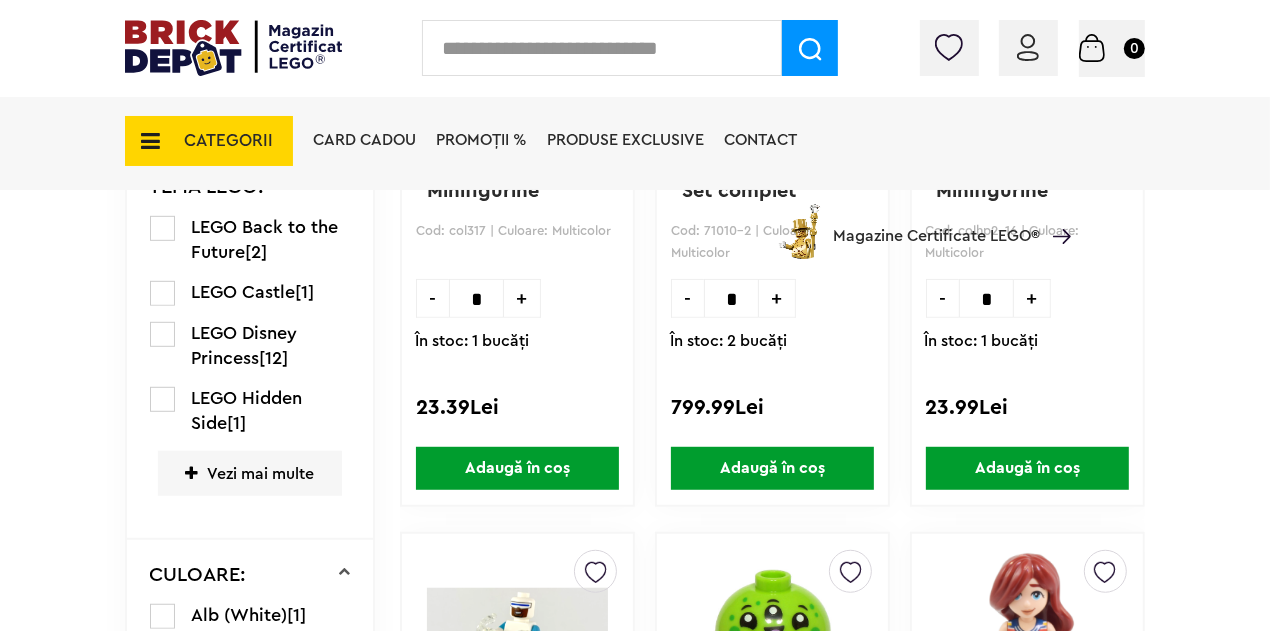 click on "Vezi mai multe" at bounding box center (250, 473) 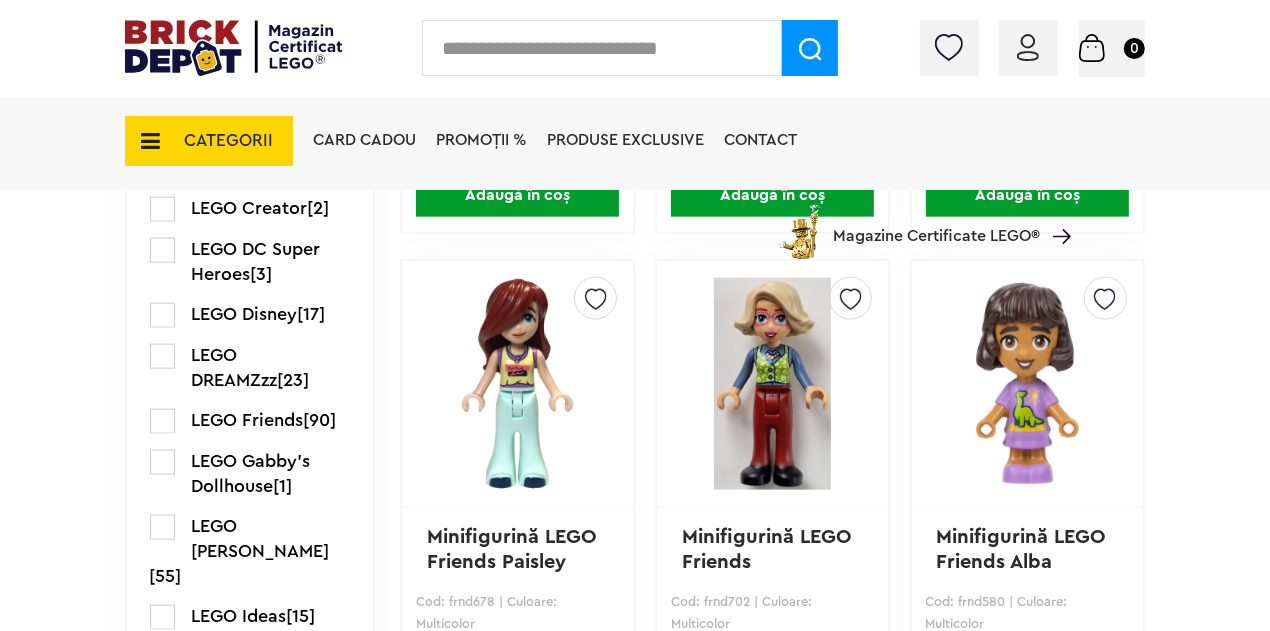 scroll, scrollTop: 1748, scrollLeft: 0, axis: vertical 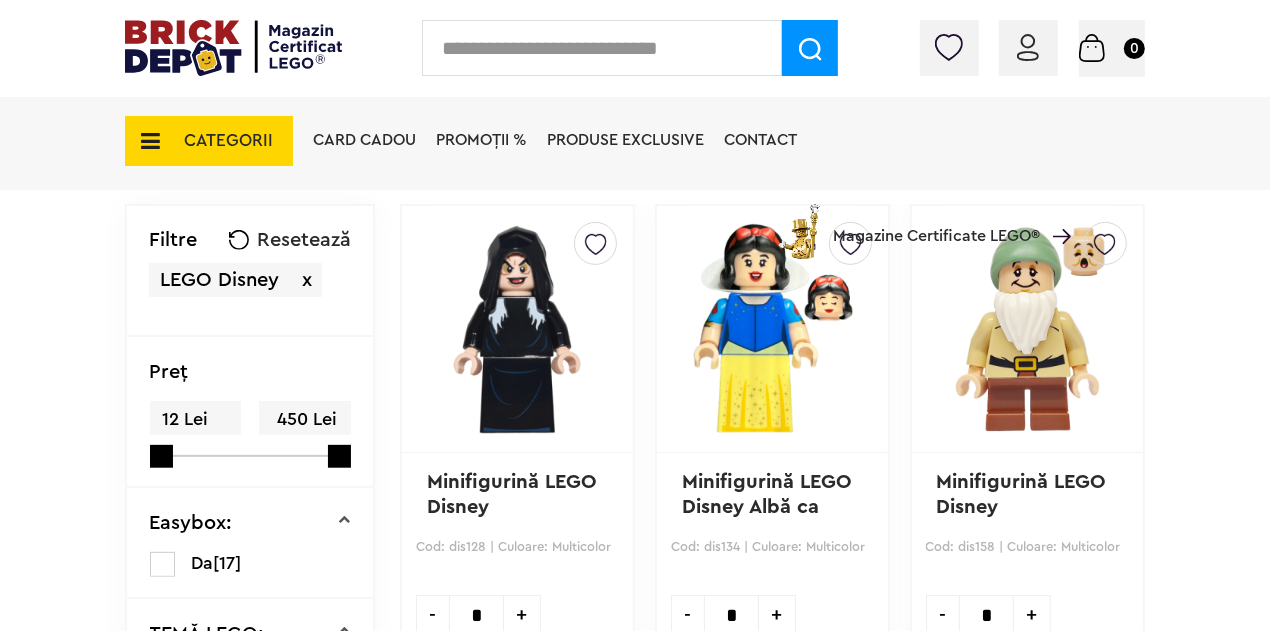 click on "LEGO Disney x" at bounding box center (235, 280) 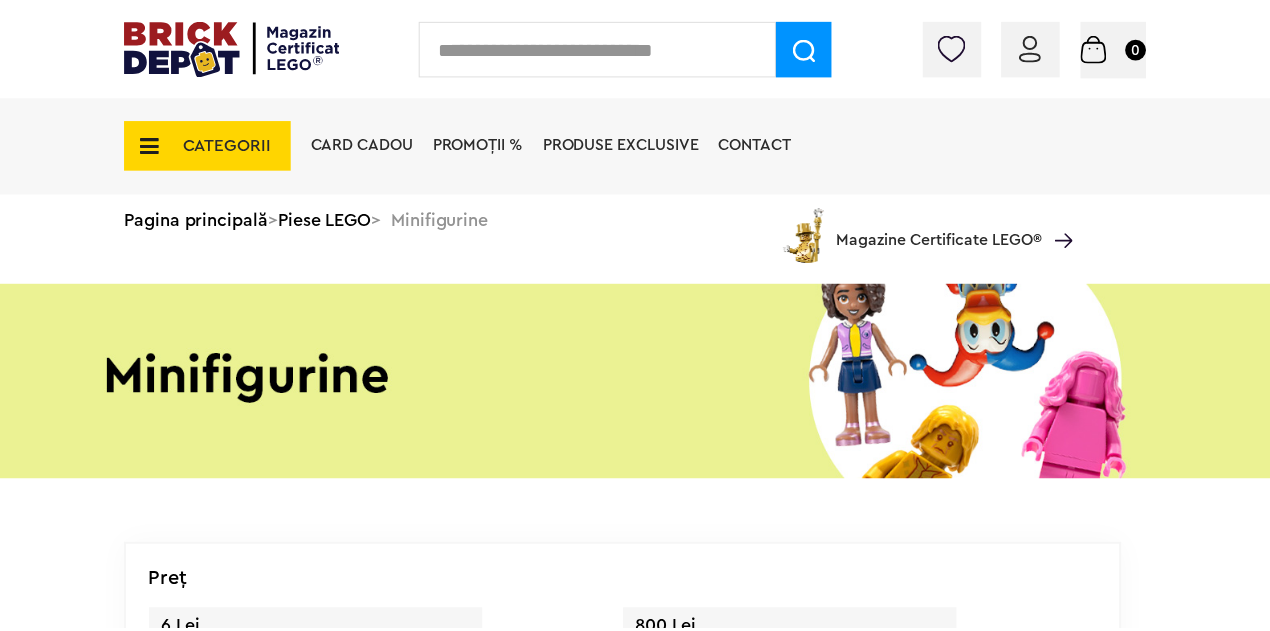 scroll, scrollTop: 0, scrollLeft: 0, axis: both 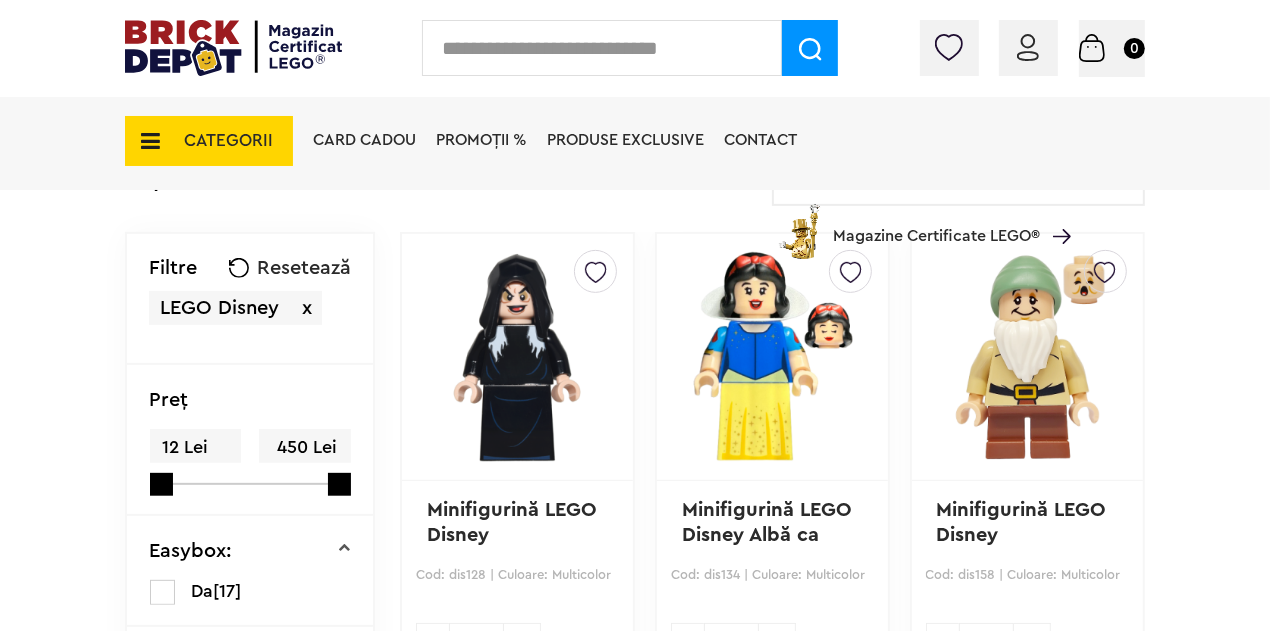 click on "Resetează" at bounding box center [304, 268] 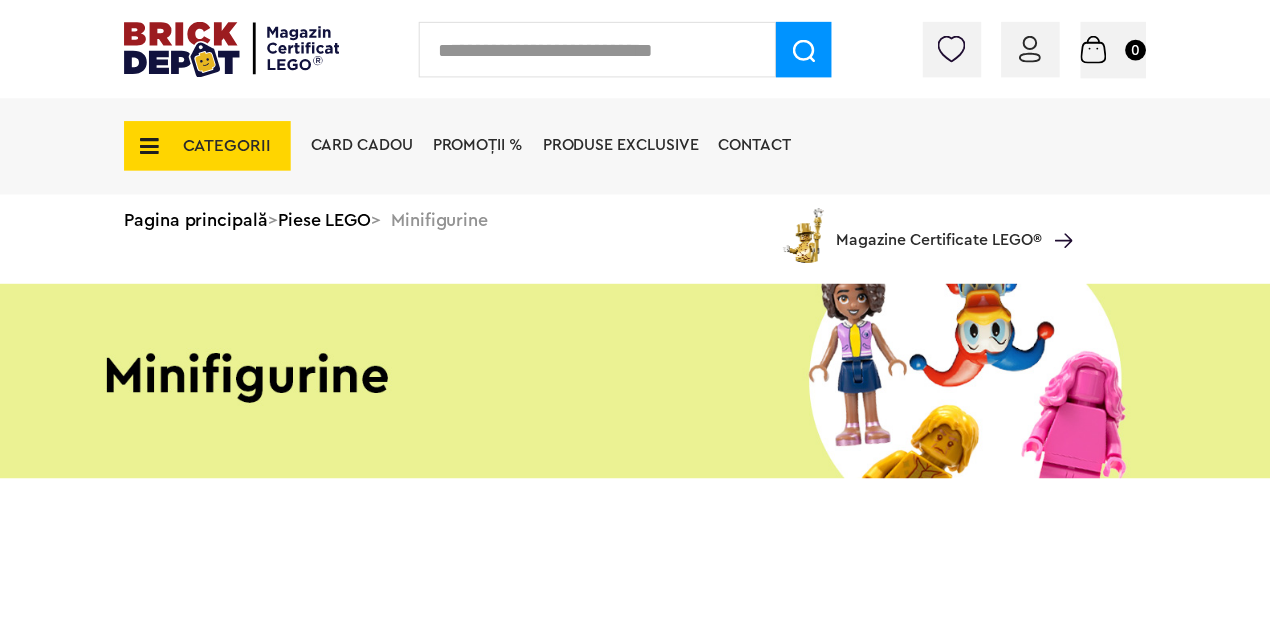 scroll, scrollTop: 0, scrollLeft: 0, axis: both 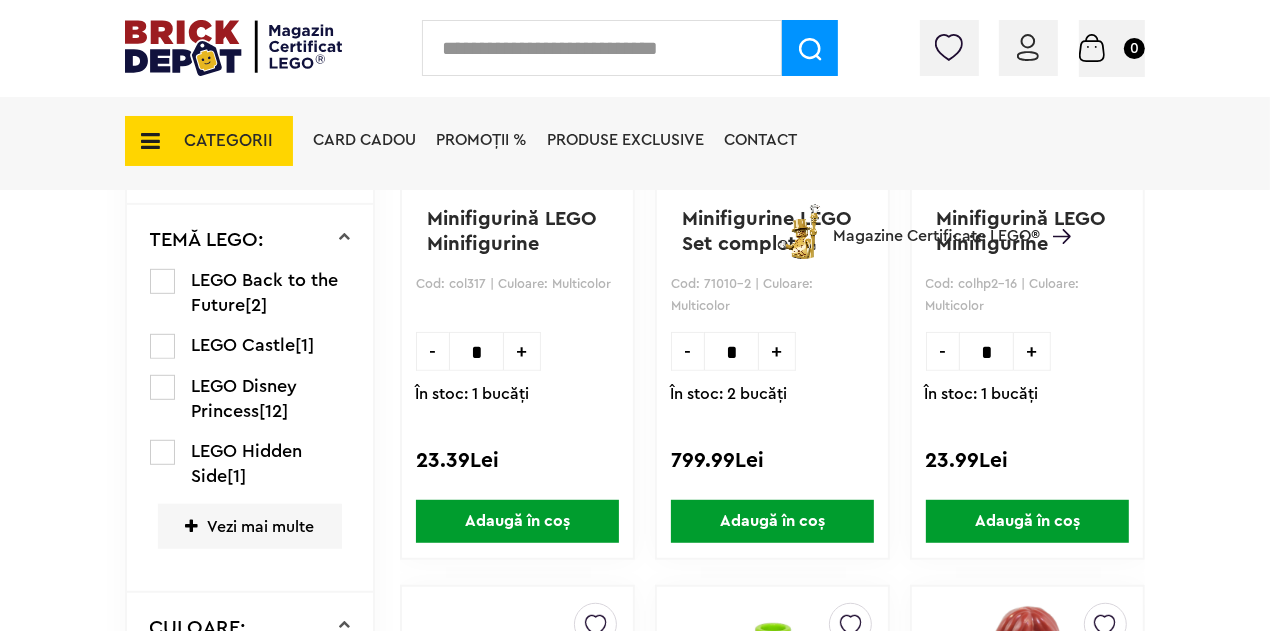 click on "Vezi mai multe" at bounding box center [250, 526] 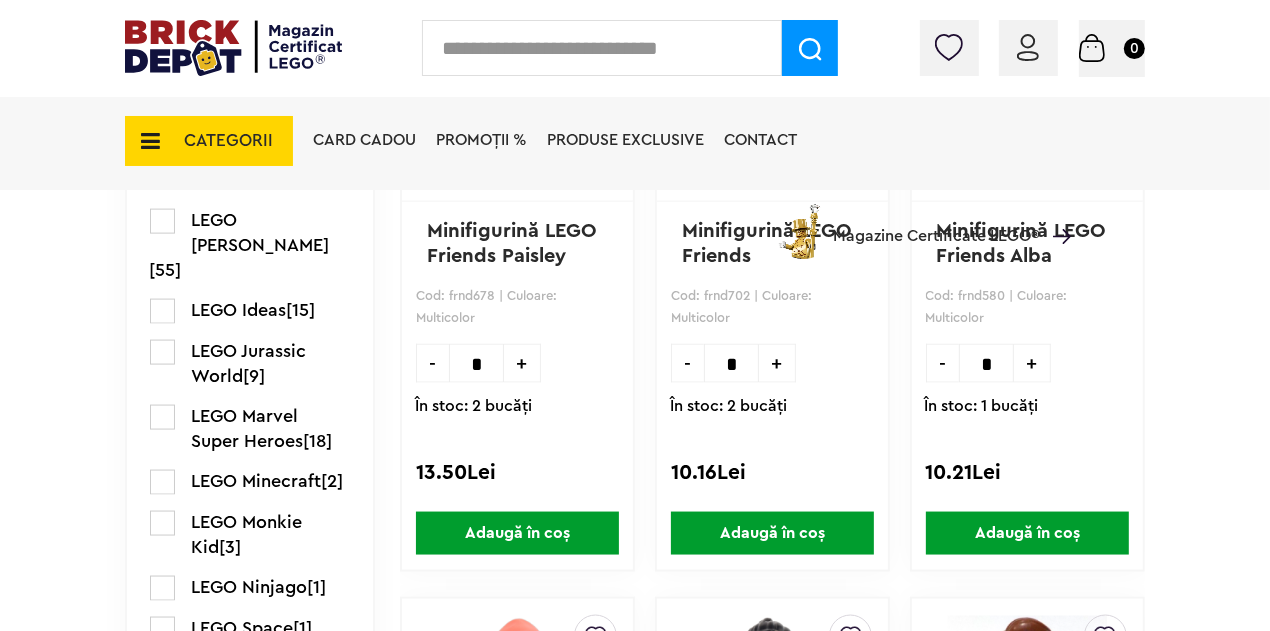 scroll, scrollTop: 2054, scrollLeft: 0, axis: vertical 